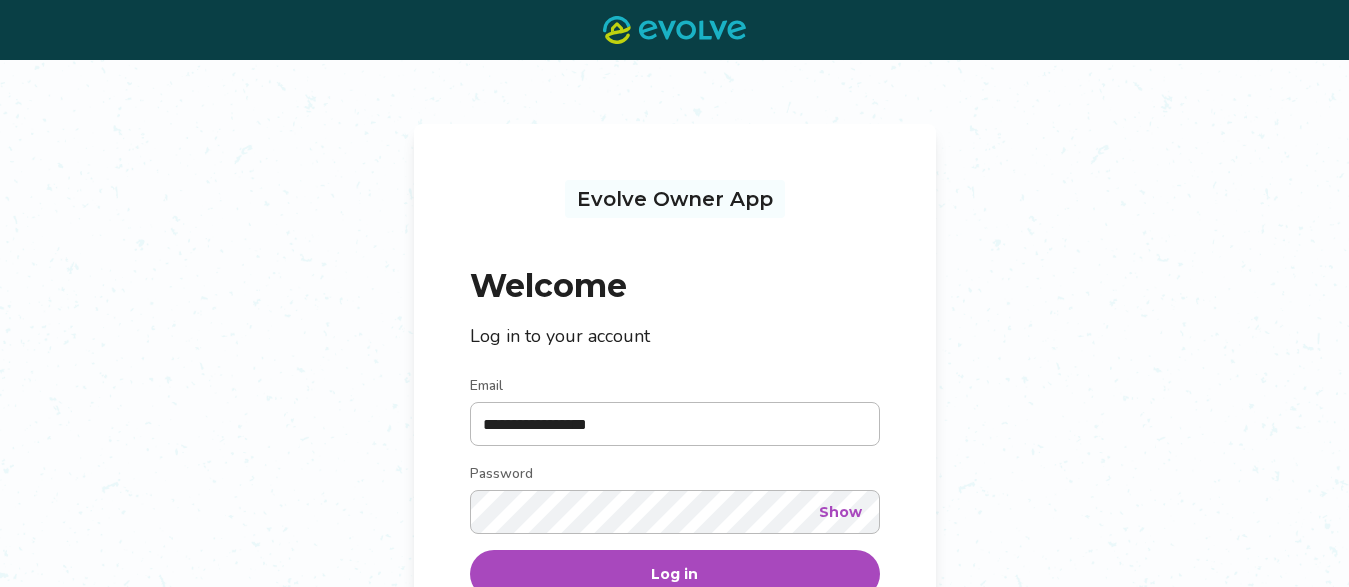 scroll, scrollTop: 0, scrollLeft: 0, axis: both 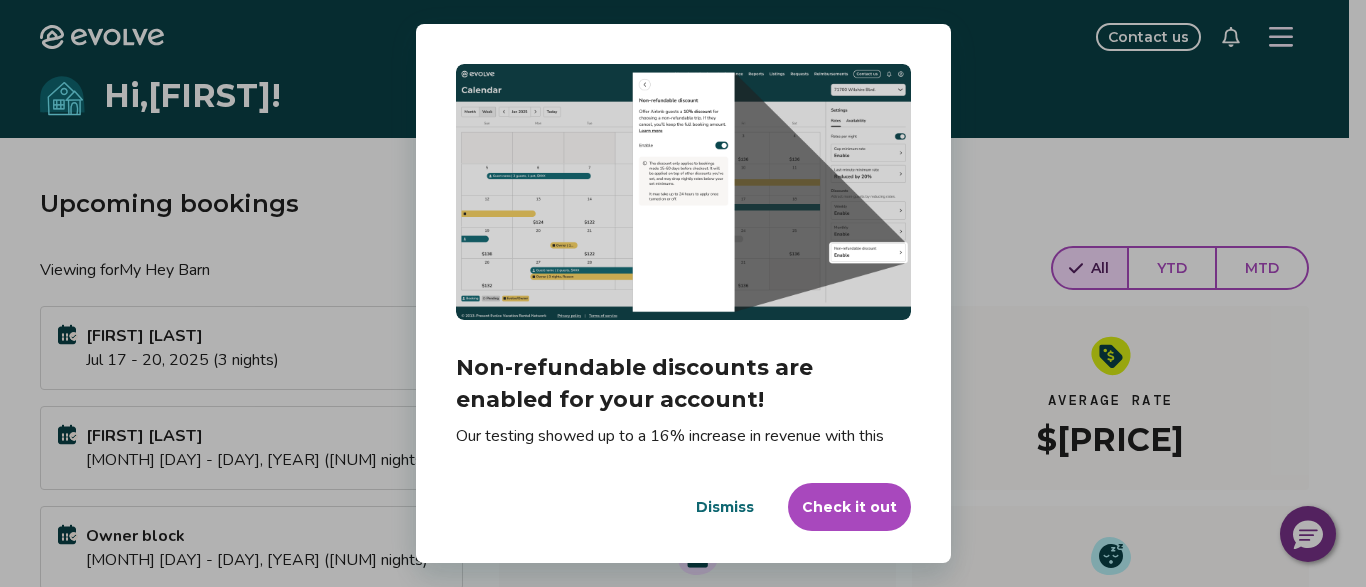 click on "Check it out" at bounding box center (849, 507) 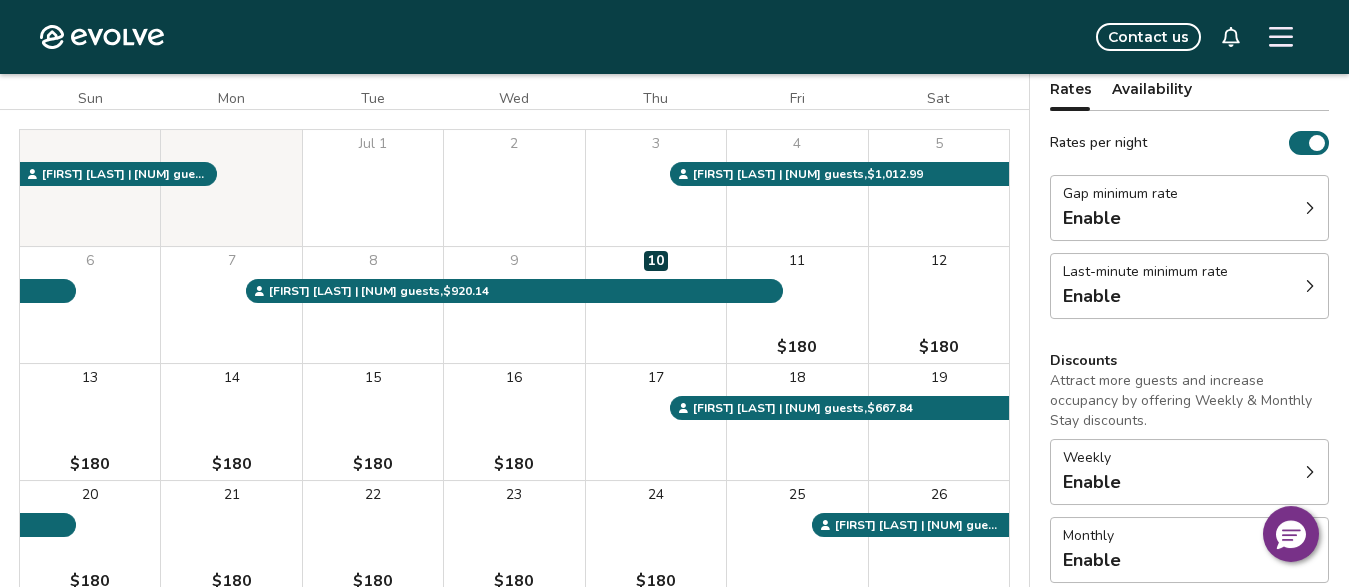 scroll, scrollTop: 210, scrollLeft: 0, axis: vertical 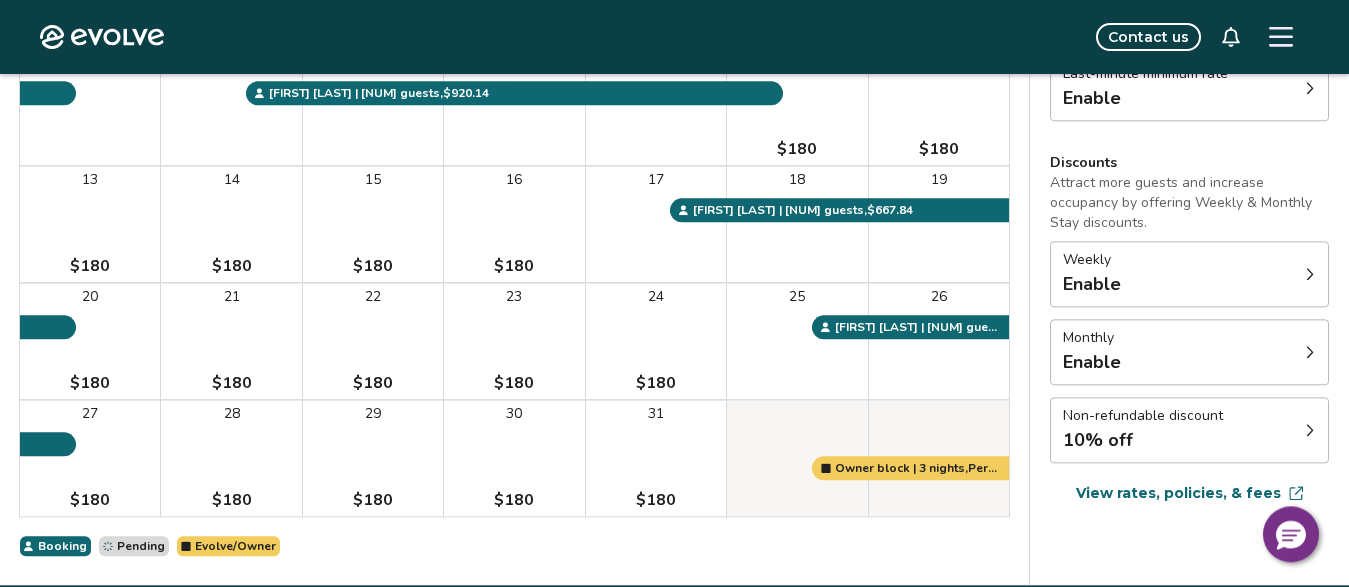 click on "Monthly Enable" at bounding box center [1189, 352] 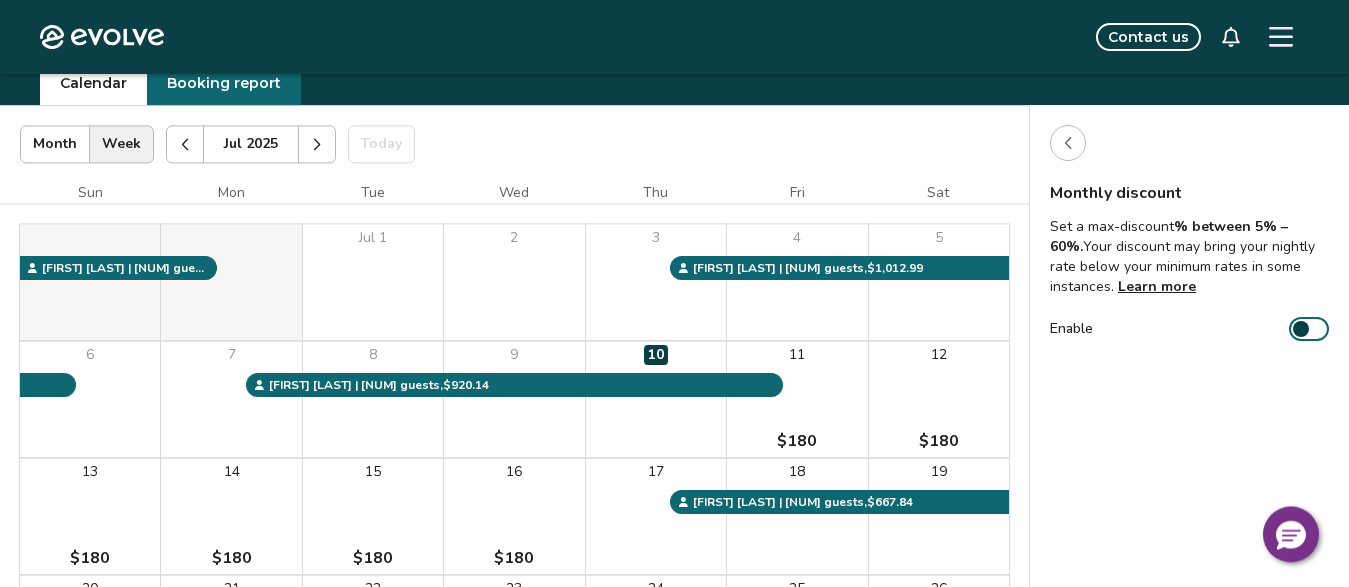 scroll, scrollTop: 73, scrollLeft: 0, axis: vertical 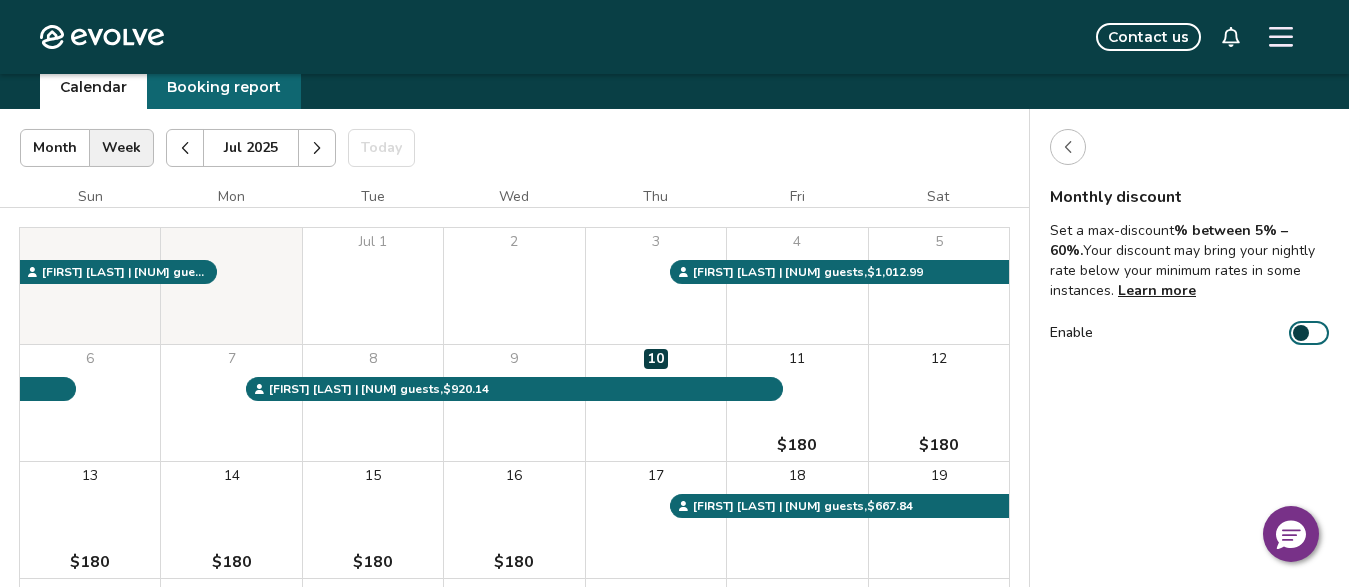 click on "Learn more" at bounding box center (1157, 290) 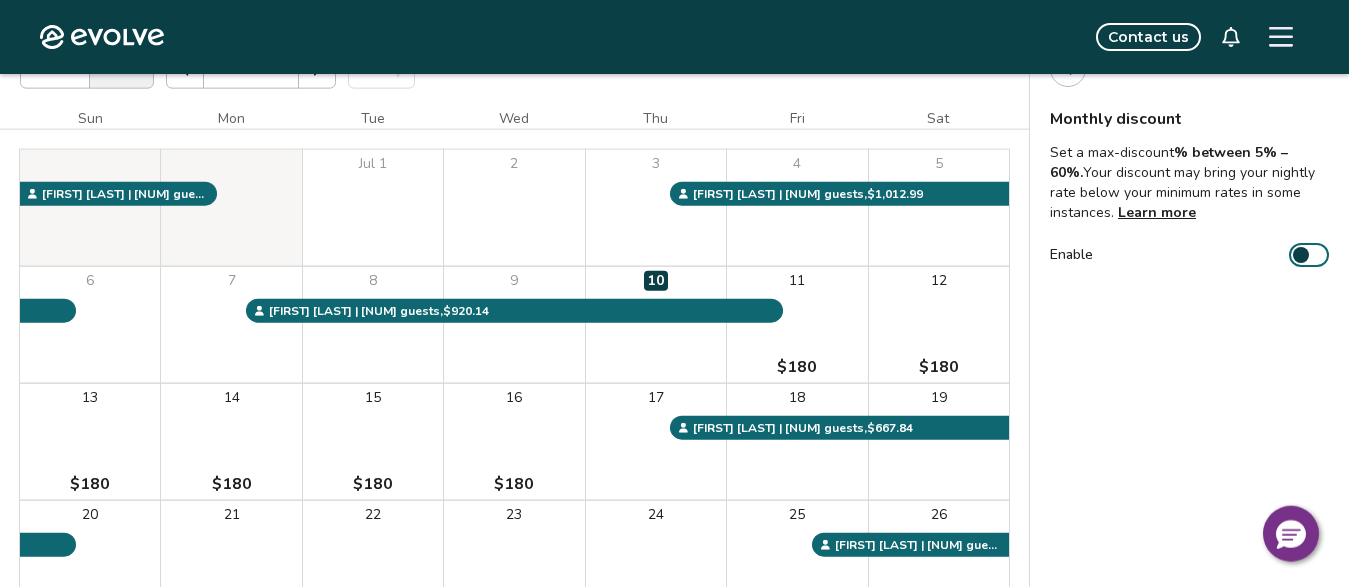 scroll, scrollTop: 0, scrollLeft: 0, axis: both 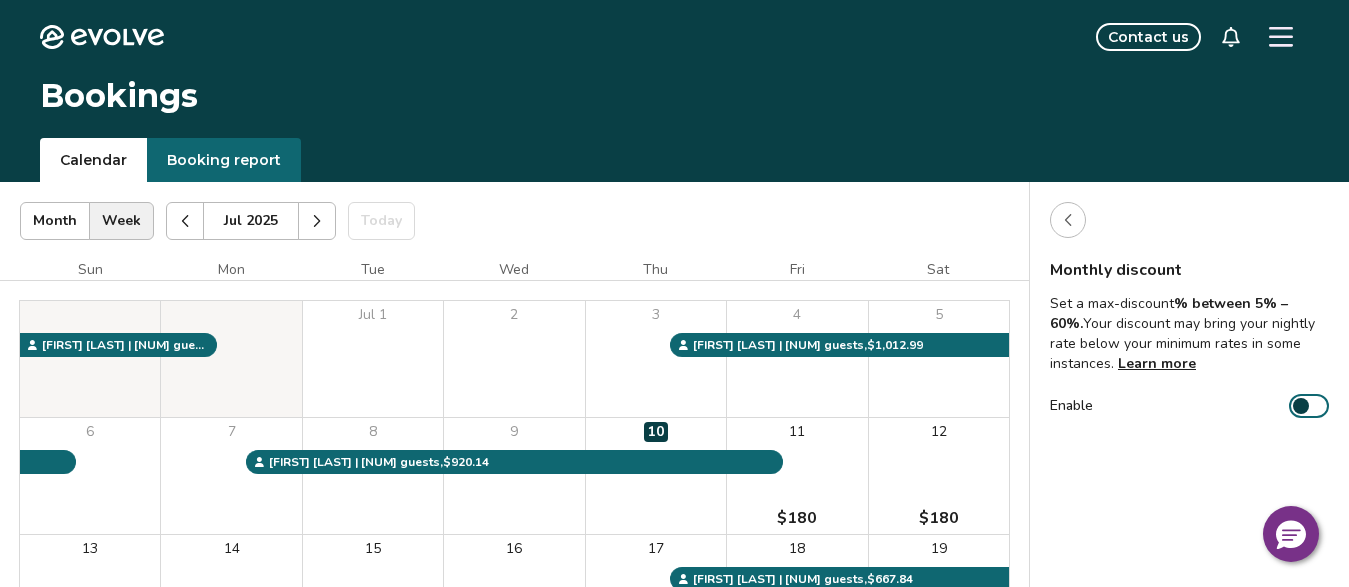 click on "Booking report" at bounding box center (224, 160) 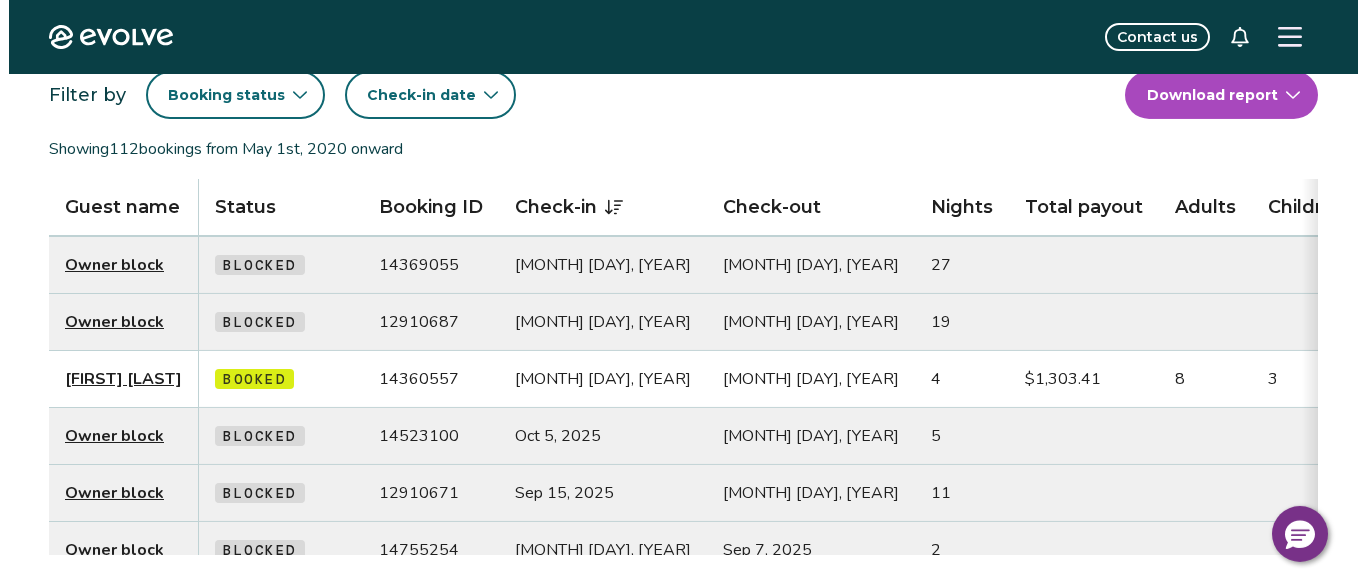 scroll, scrollTop: 0, scrollLeft: 0, axis: both 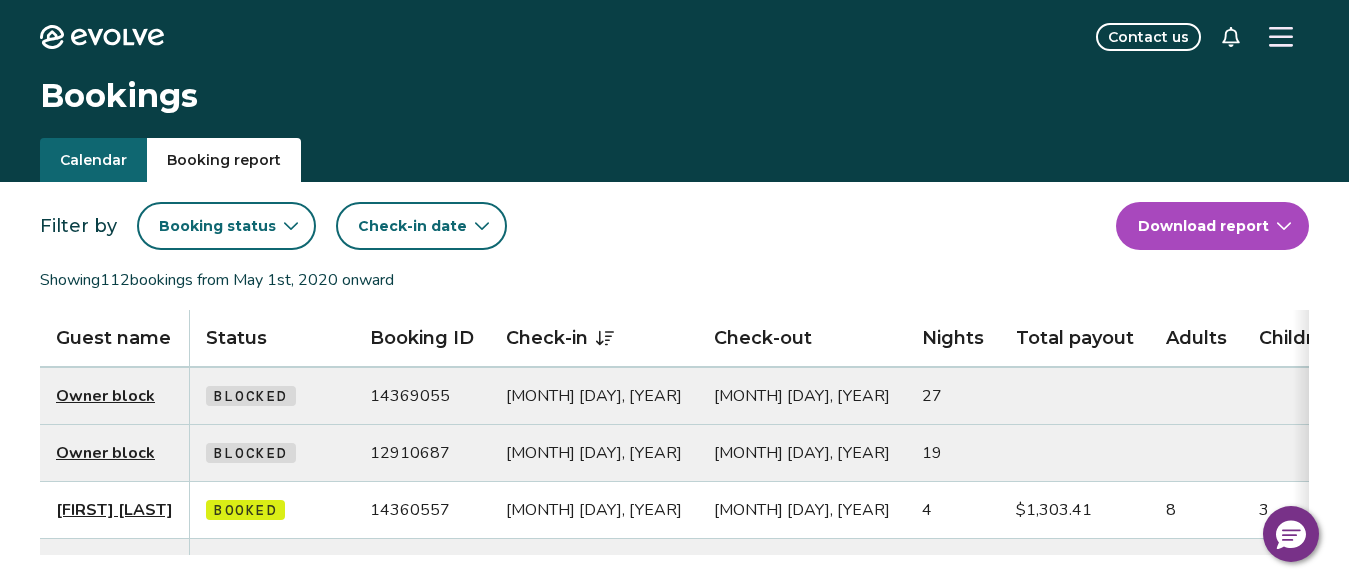 click 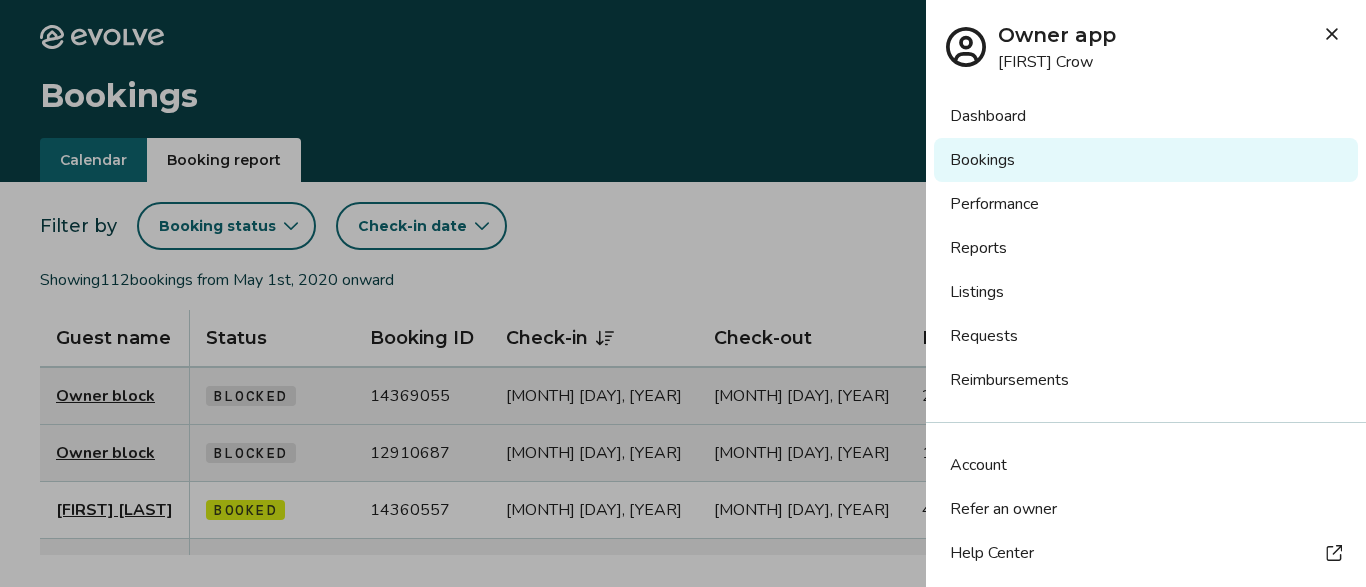 click on "Listings" at bounding box center (1146, 292) 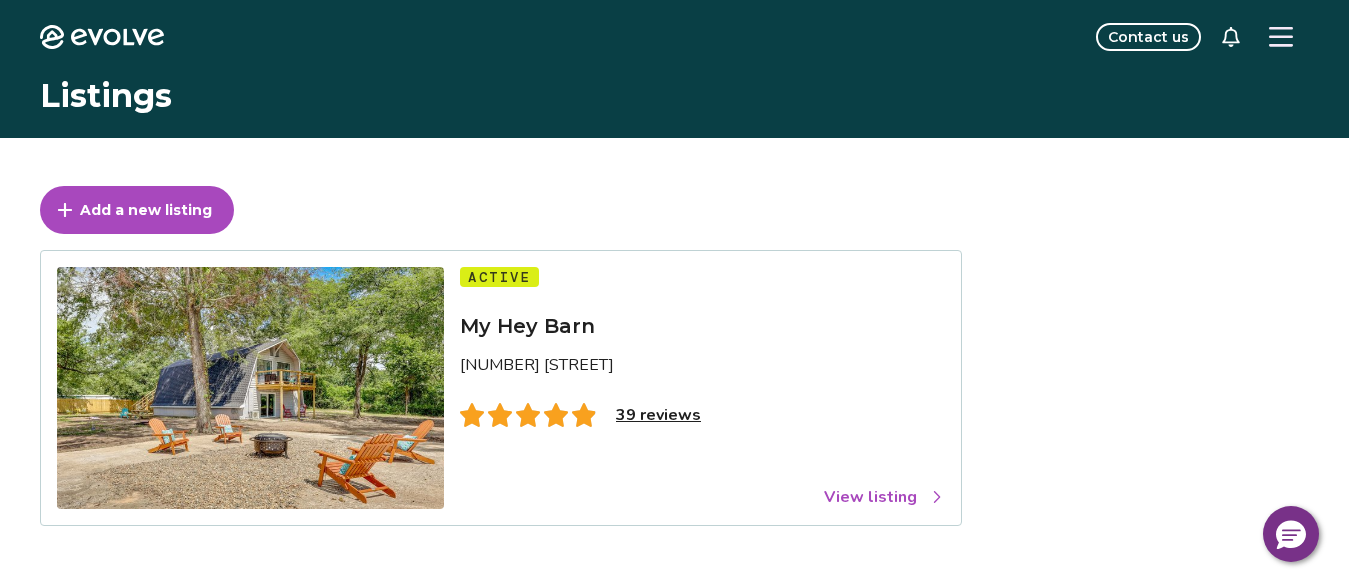 scroll, scrollTop: 0, scrollLeft: 0, axis: both 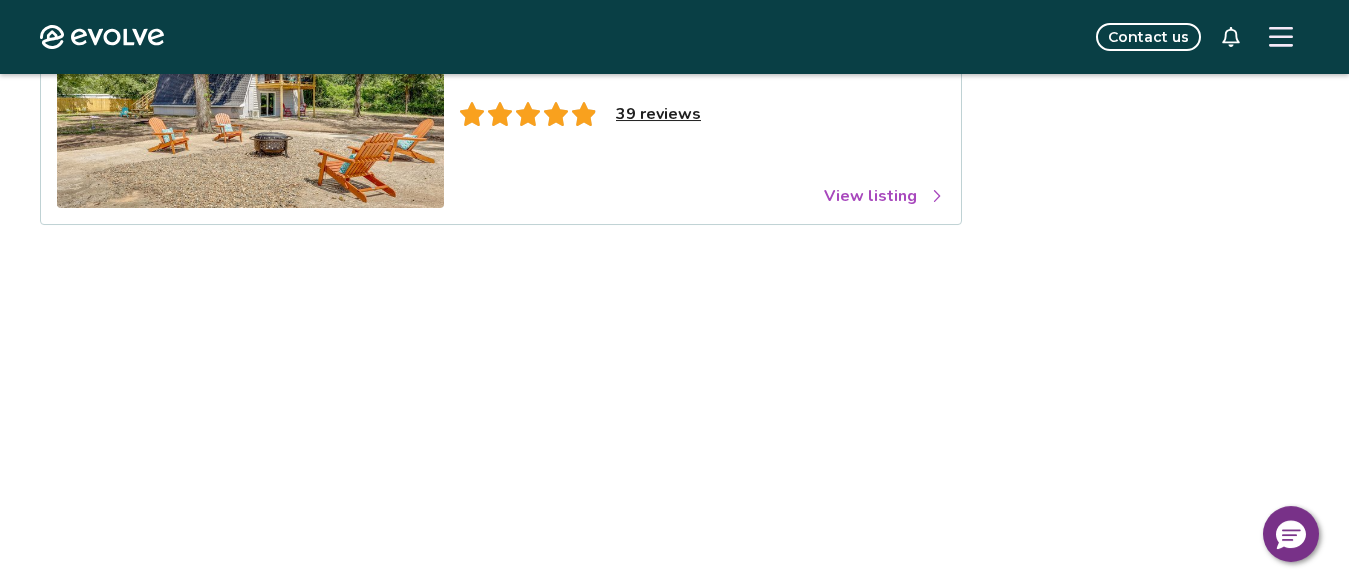 click on "View listing" at bounding box center (884, 196) 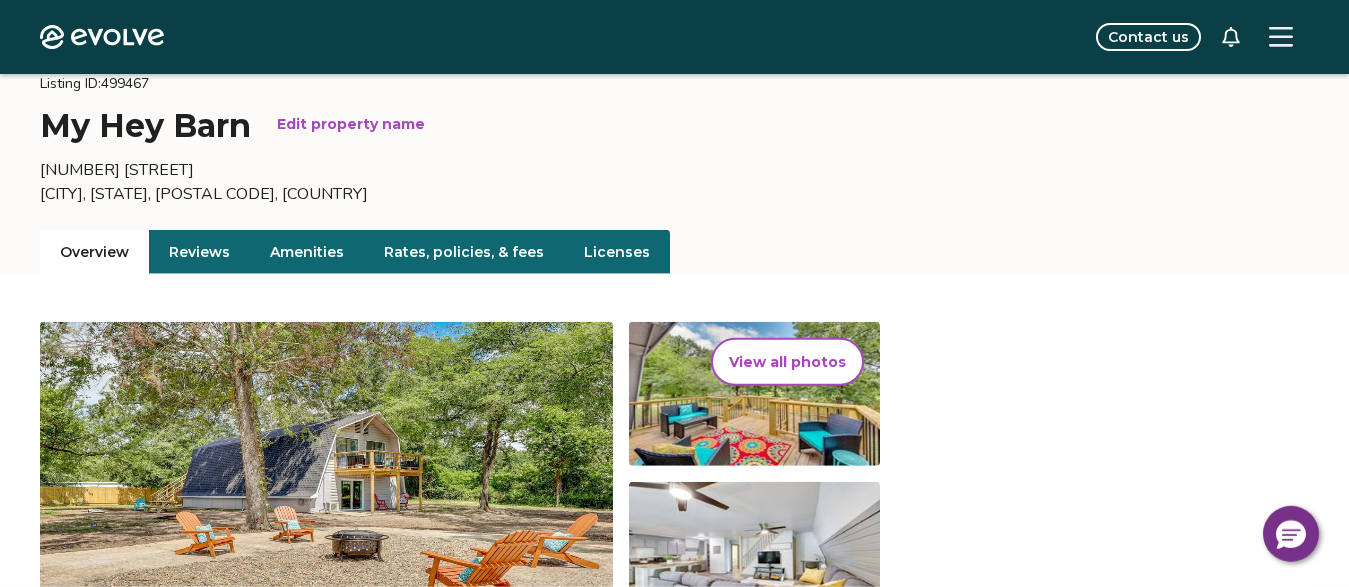 scroll, scrollTop: 0, scrollLeft: 0, axis: both 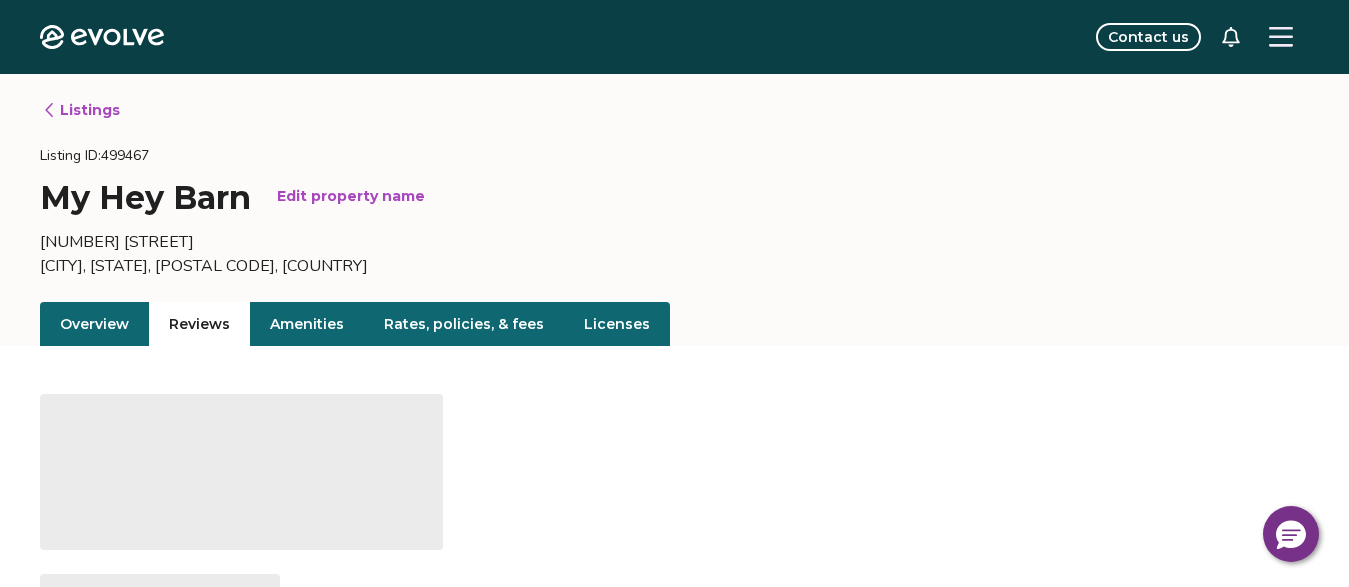click on "Reviews" at bounding box center (199, 324) 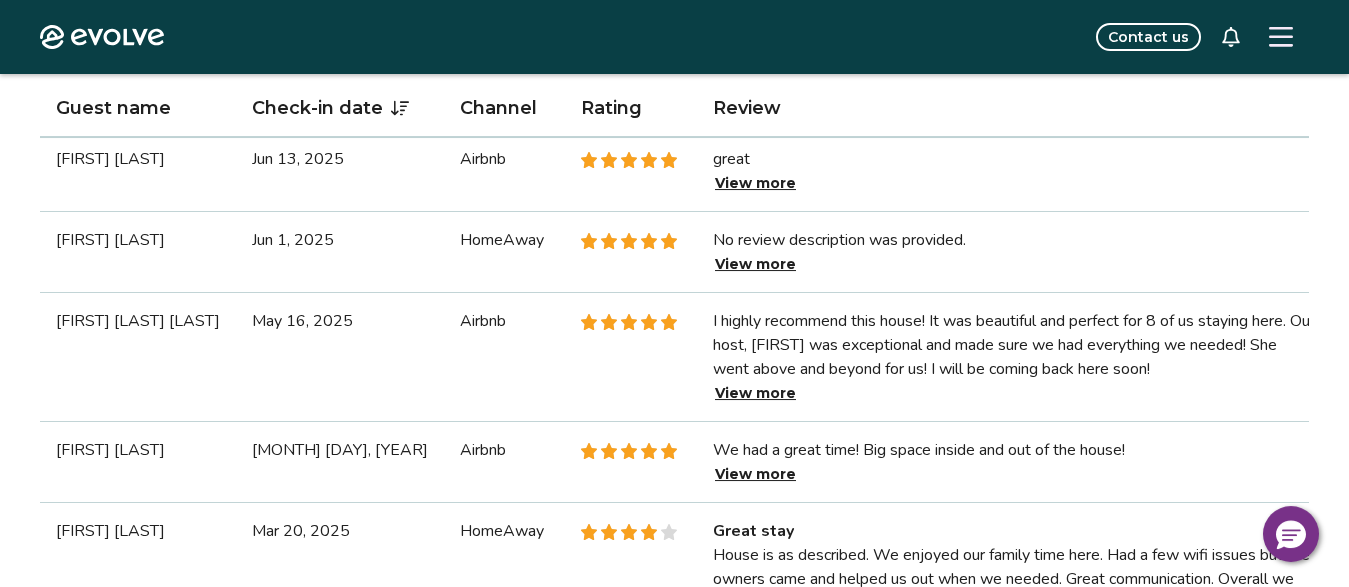 scroll, scrollTop: 639, scrollLeft: 0, axis: vertical 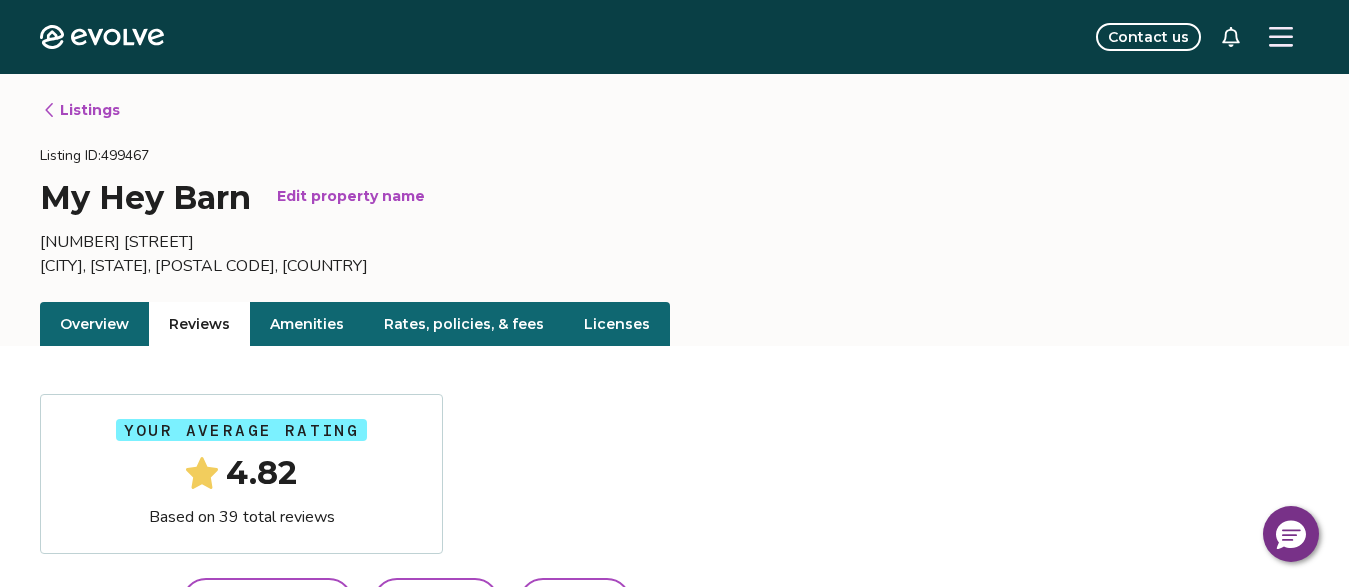 click on "Rates, policies, & fees" at bounding box center [464, 324] 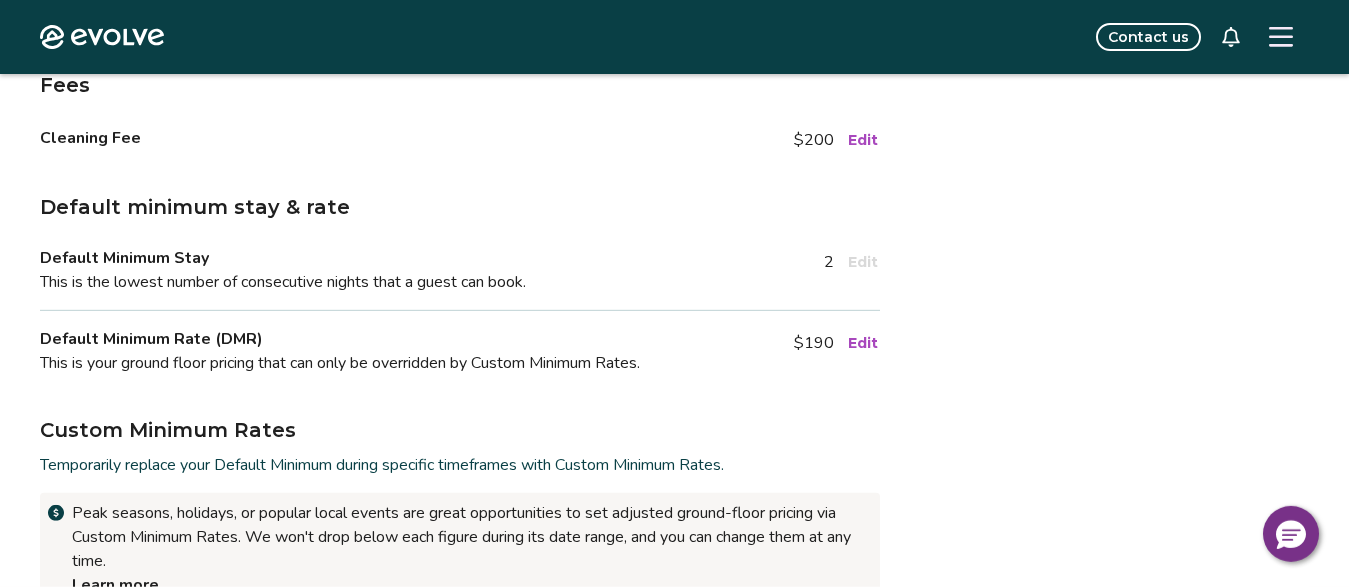 scroll, scrollTop: 327, scrollLeft: 0, axis: vertical 